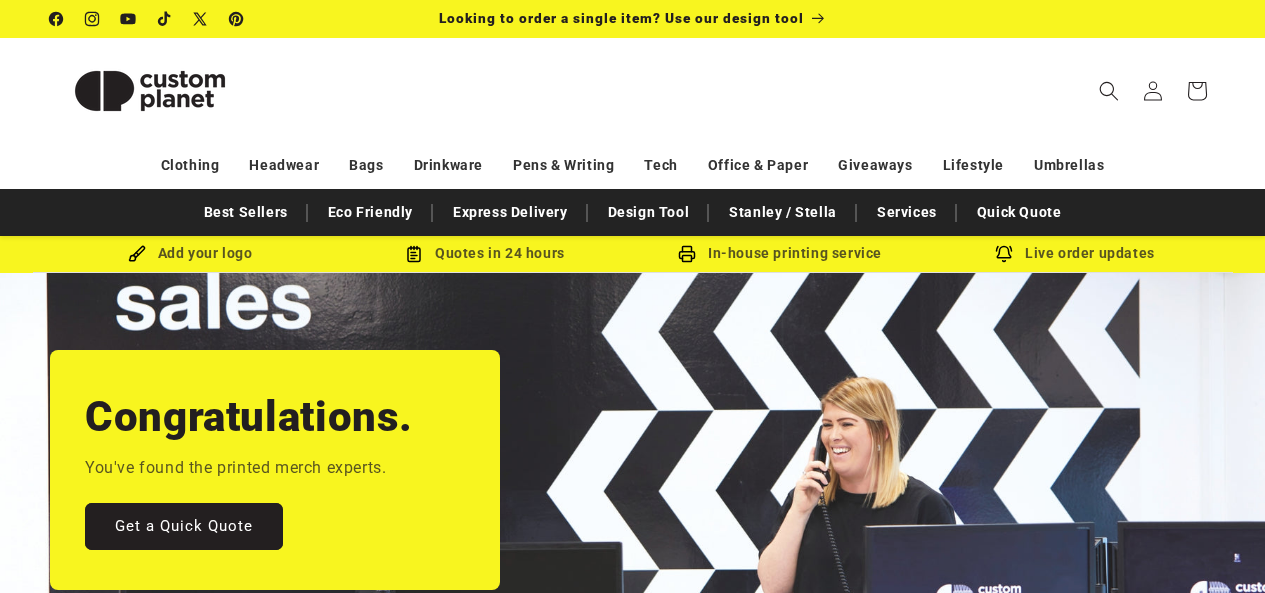 scroll, scrollTop: 0, scrollLeft: 0, axis: both 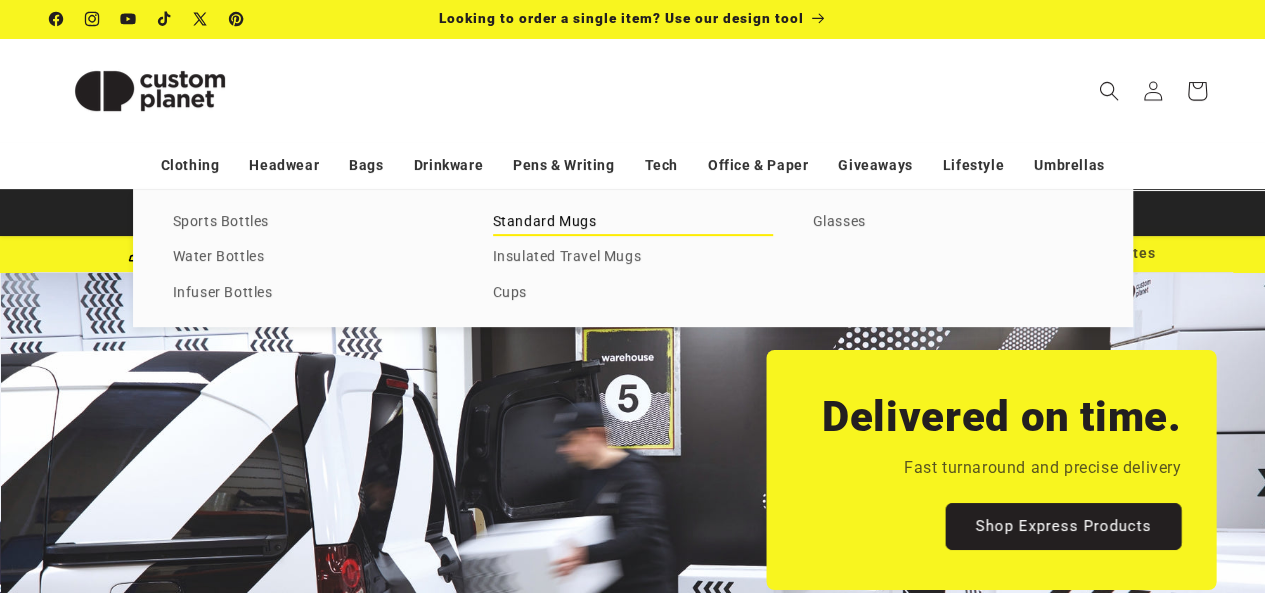 click on "Standard Mugs" at bounding box center [633, 222] 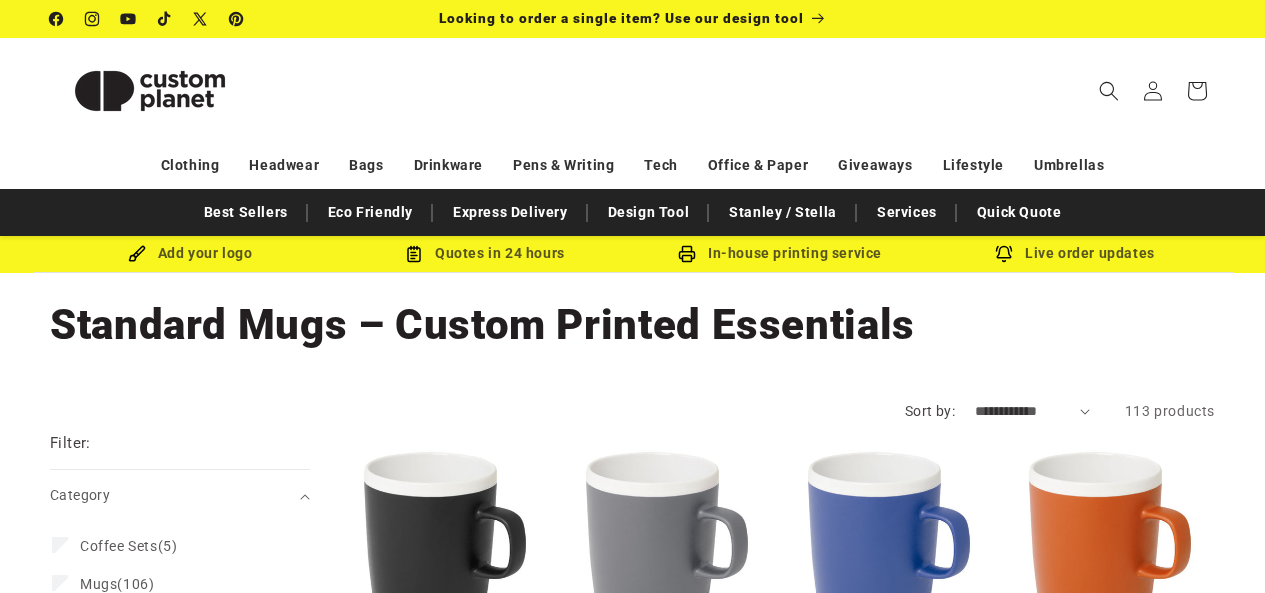 scroll, scrollTop: 0, scrollLeft: 0, axis: both 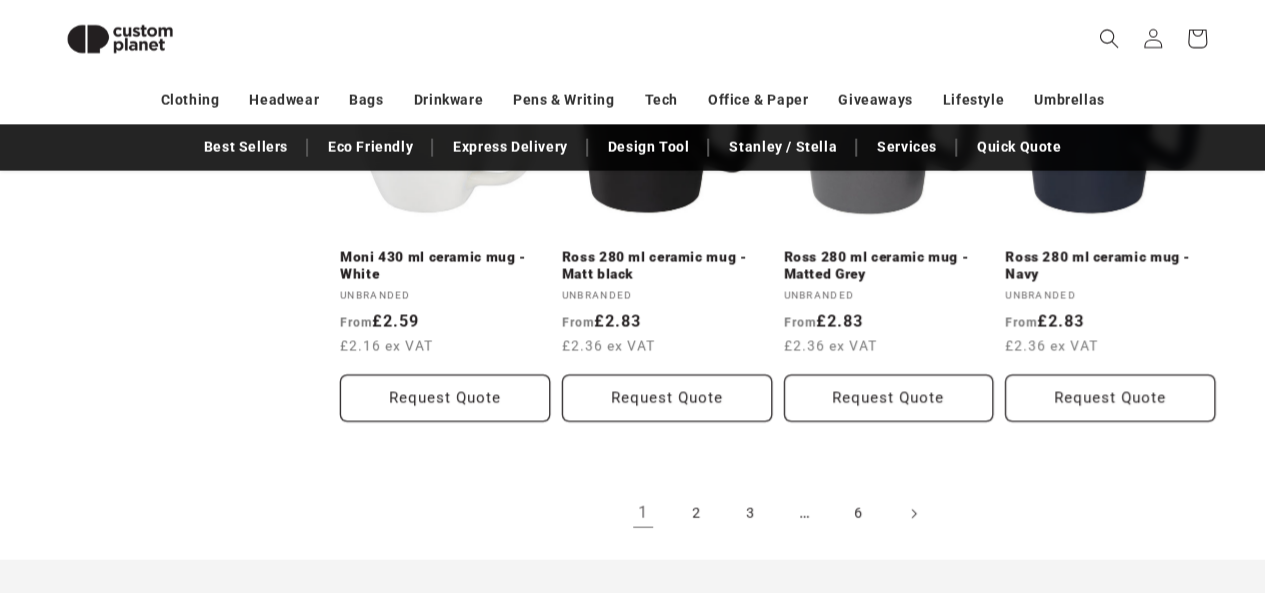 drag, startPoint x: 1273, startPoint y: 87, endPoint x: 1262, endPoint y: 437, distance: 350.17282 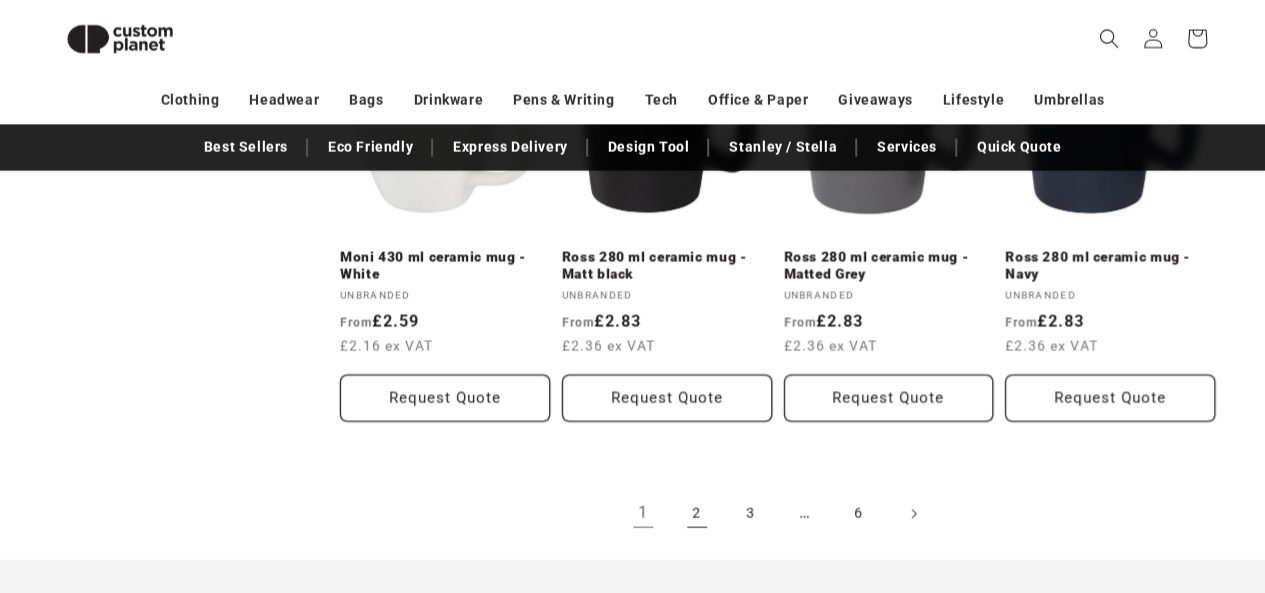 click on "2" at bounding box center (697, 514) 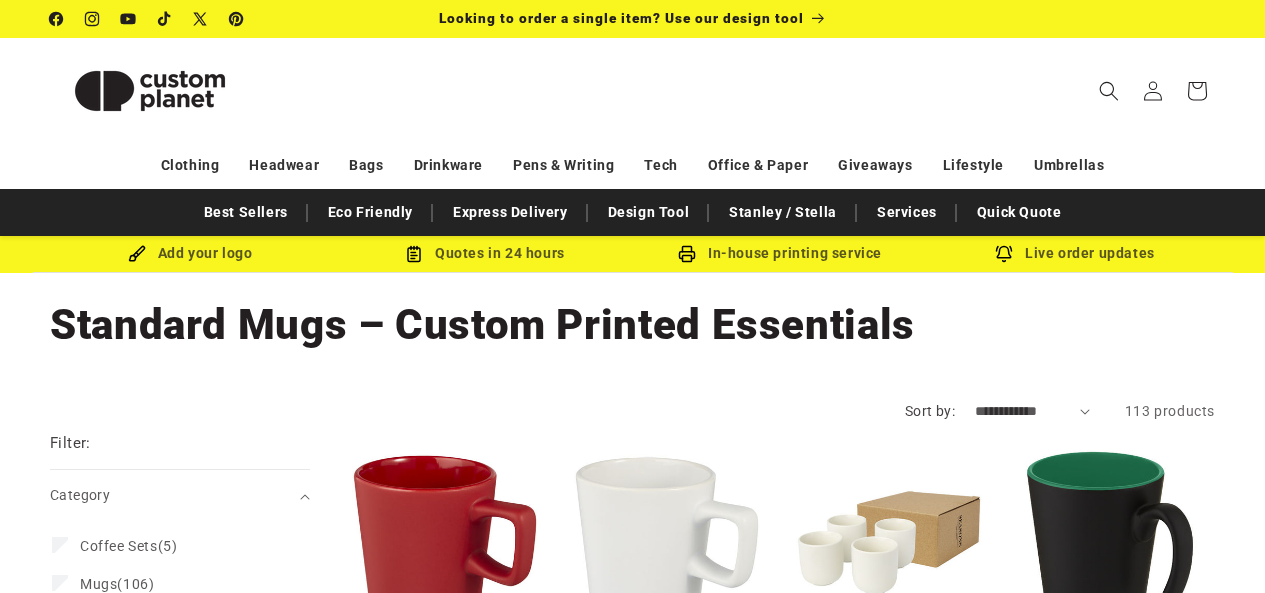scroll, scrollTop: 0, scrollLeft: 0, axis: both 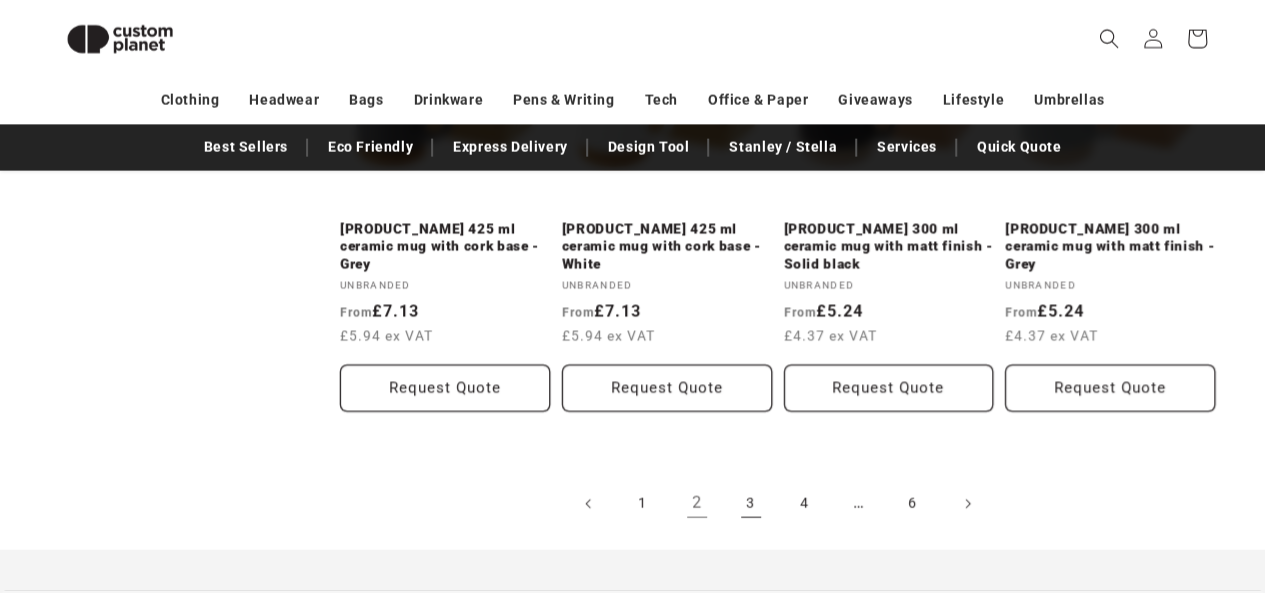click on "3" at bounding box center (751, 504) 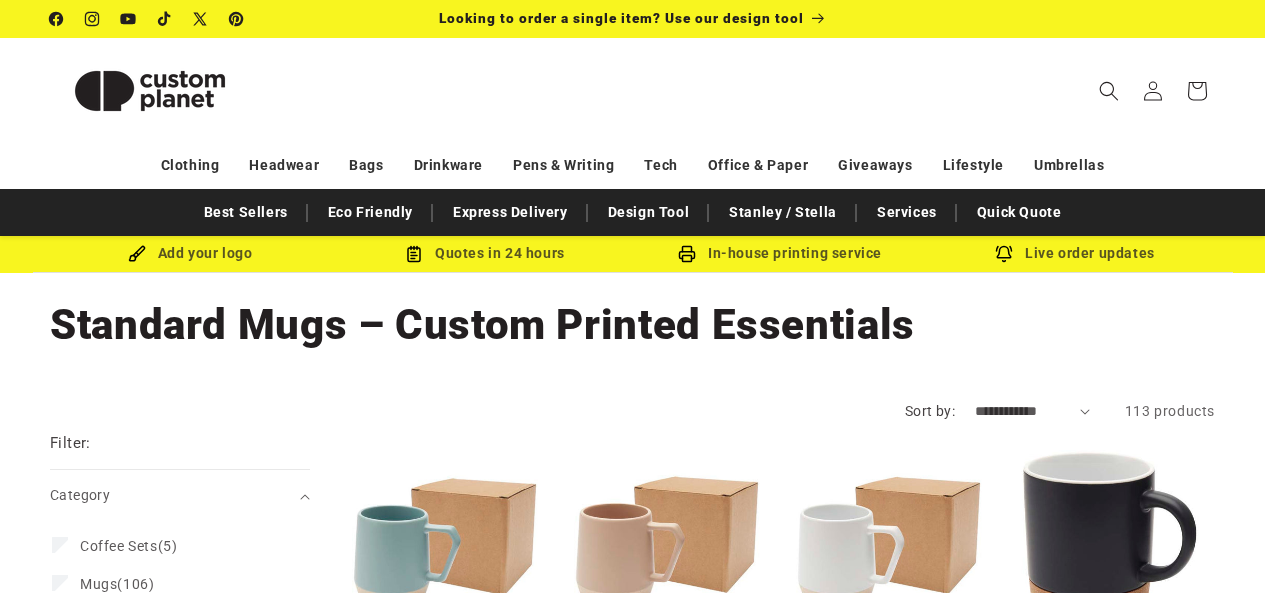 scroll, scrollTop: 0, scrollLeft: 0, axis: both 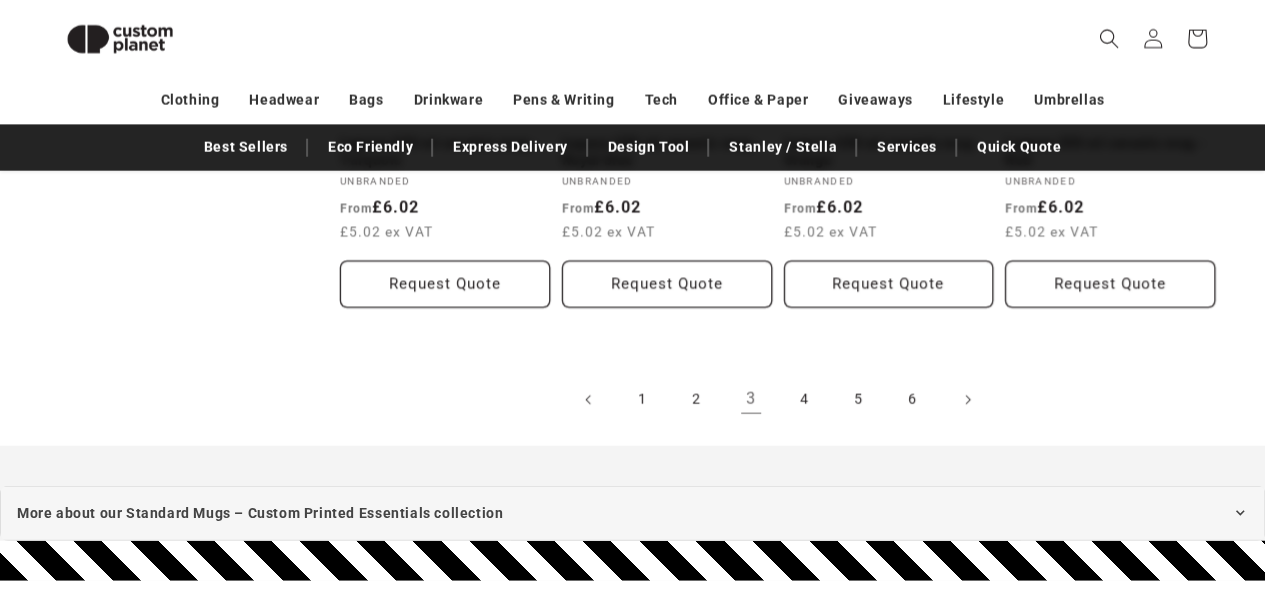 drag, startPoint x: 1278, startPoint y: 85, endPoint x: 1263, endPoint y: 457, distance: 372.3023 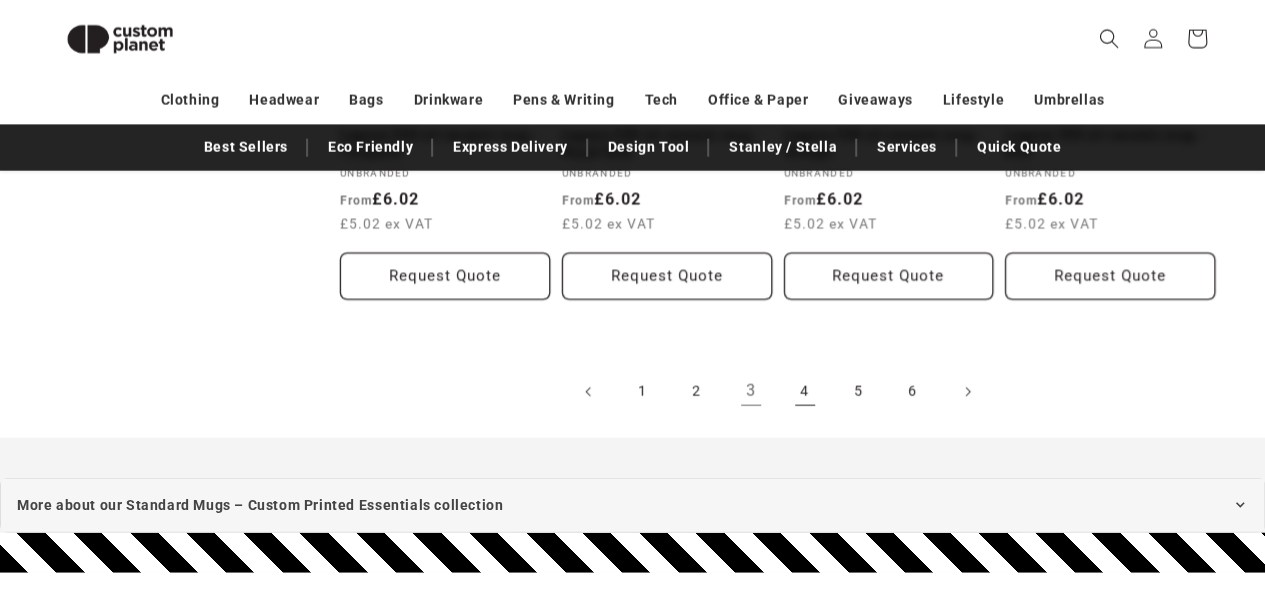 click on "4" at bounding box center [805, 392] 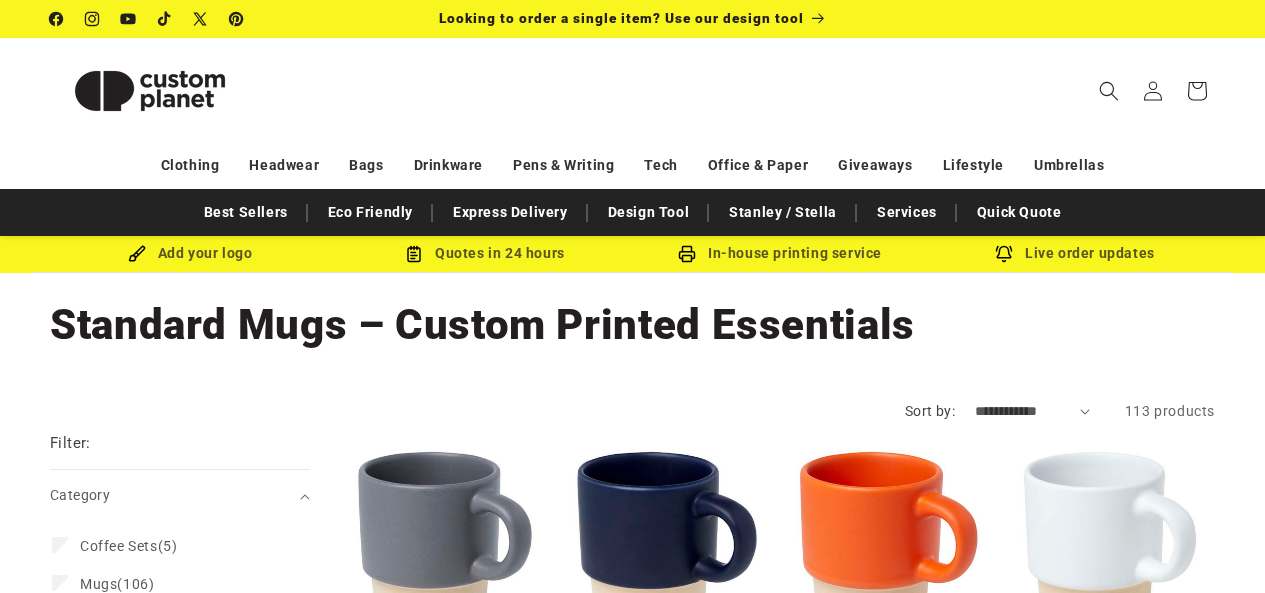 scroll, scrollTop: 0, scrollLeft: 0, axis: both 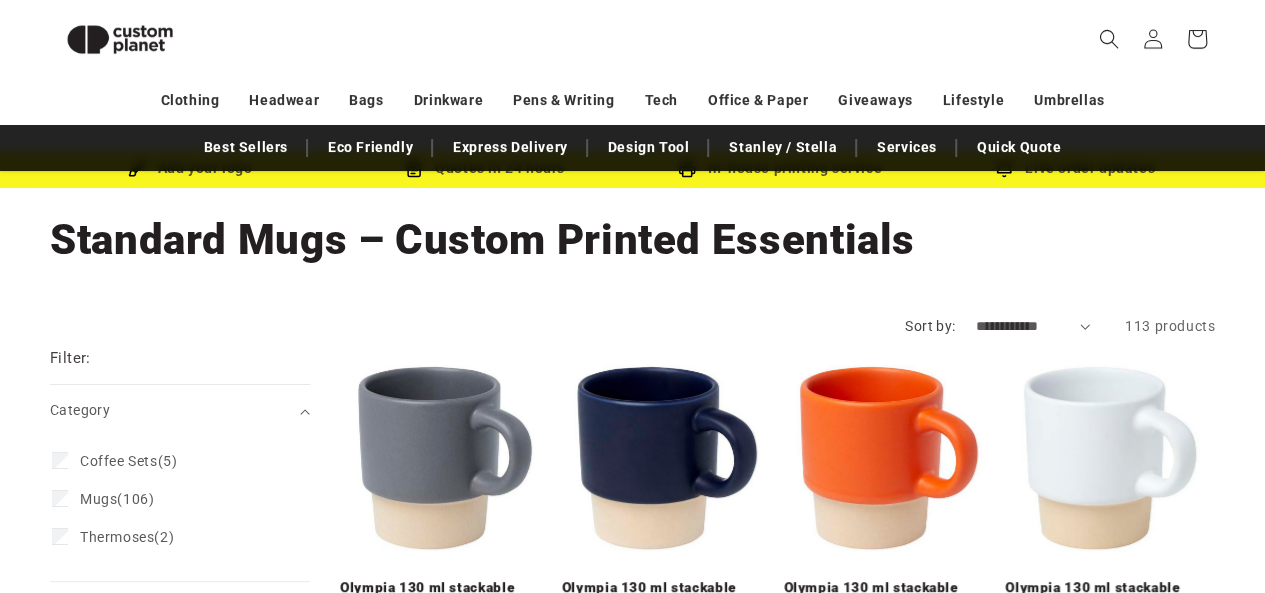 drag, startPoint x: 1276, startPoint y: 44, endPoint x: 1270, endPoint y: 59, distance: 16.155495 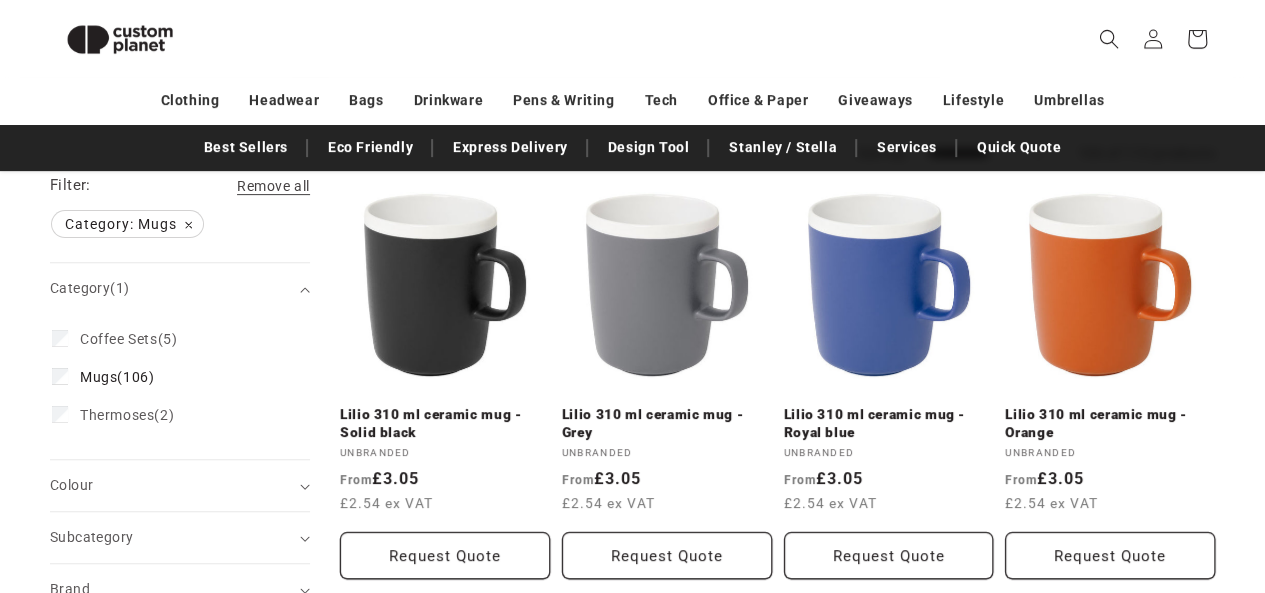 scroll, scrollTop: 222, scrollLeft: 0, axis: vertical 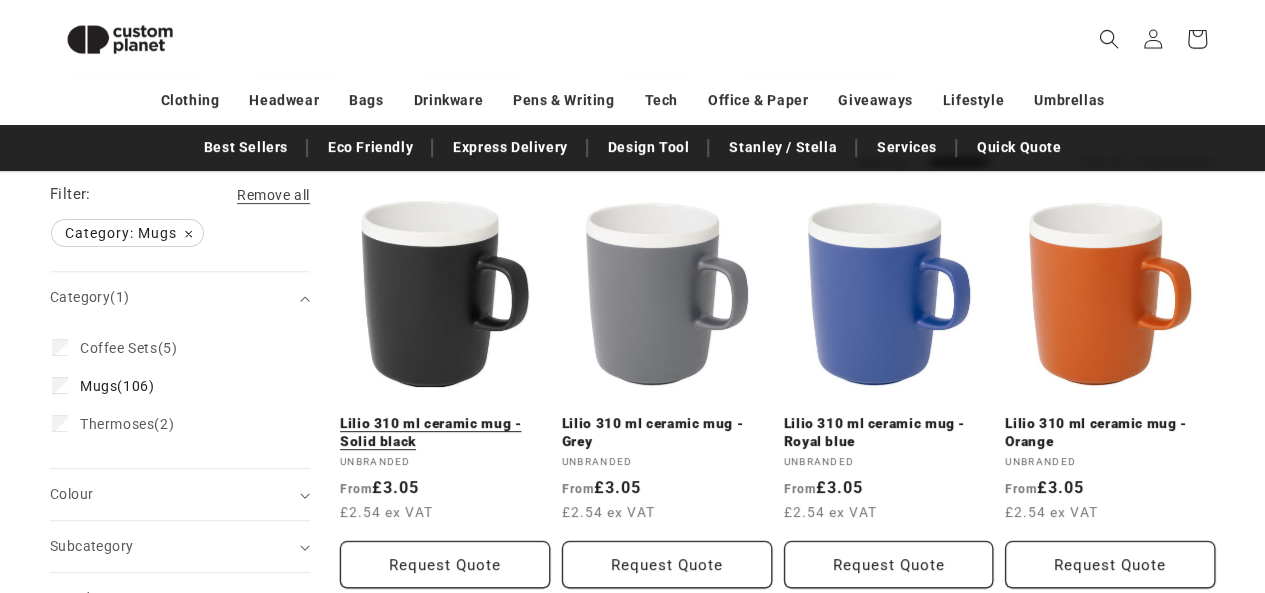 click on "Lilio 310 ml ceramic mug - Solid black" at bounding box center (445, 432) 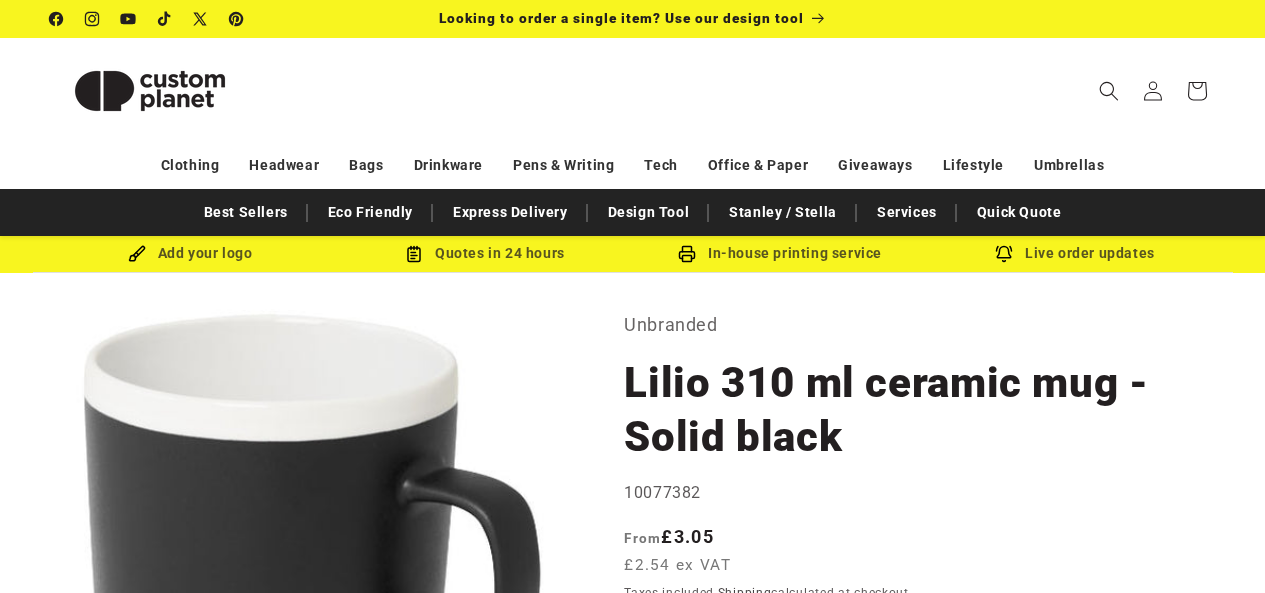 scroll, scrollTop: 0, scrollLeft: 0, axis: both 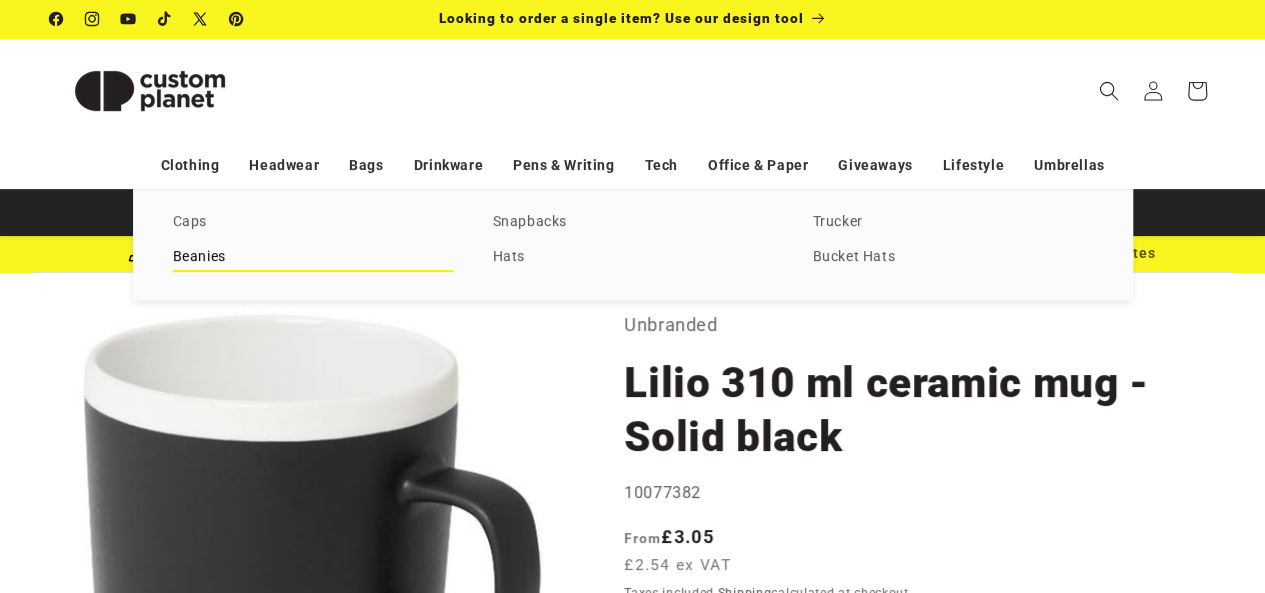 click on "Beanies" at bounding box center [313, 257] 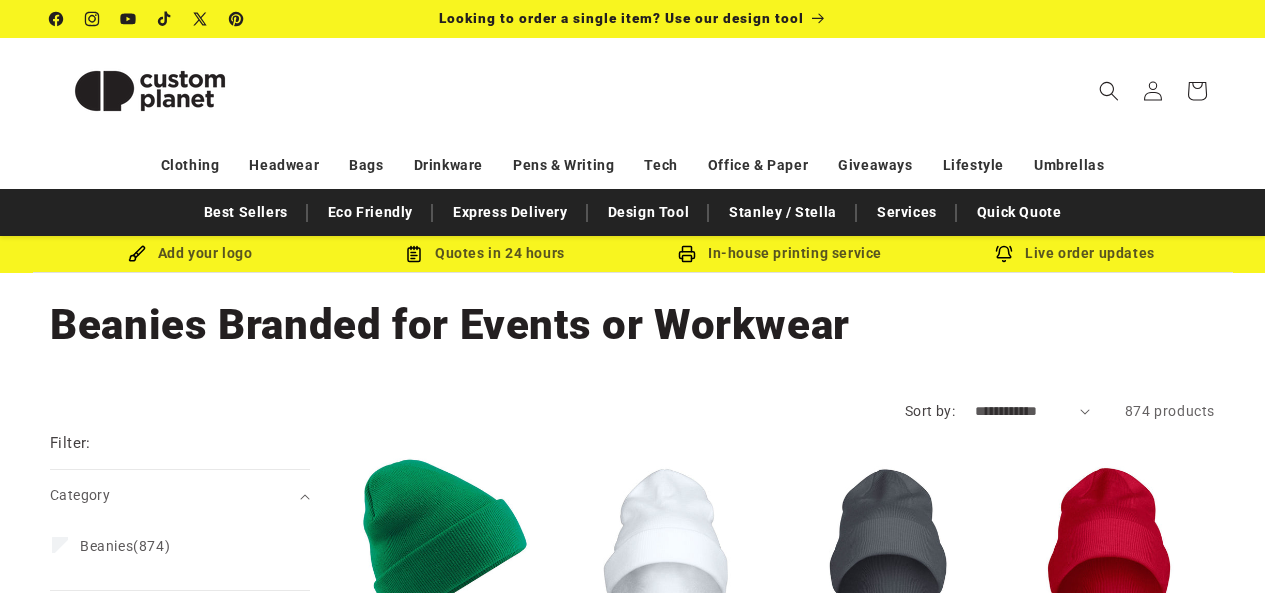 scroll, scrollTop: 0, scrollLeft: 0, axis: both 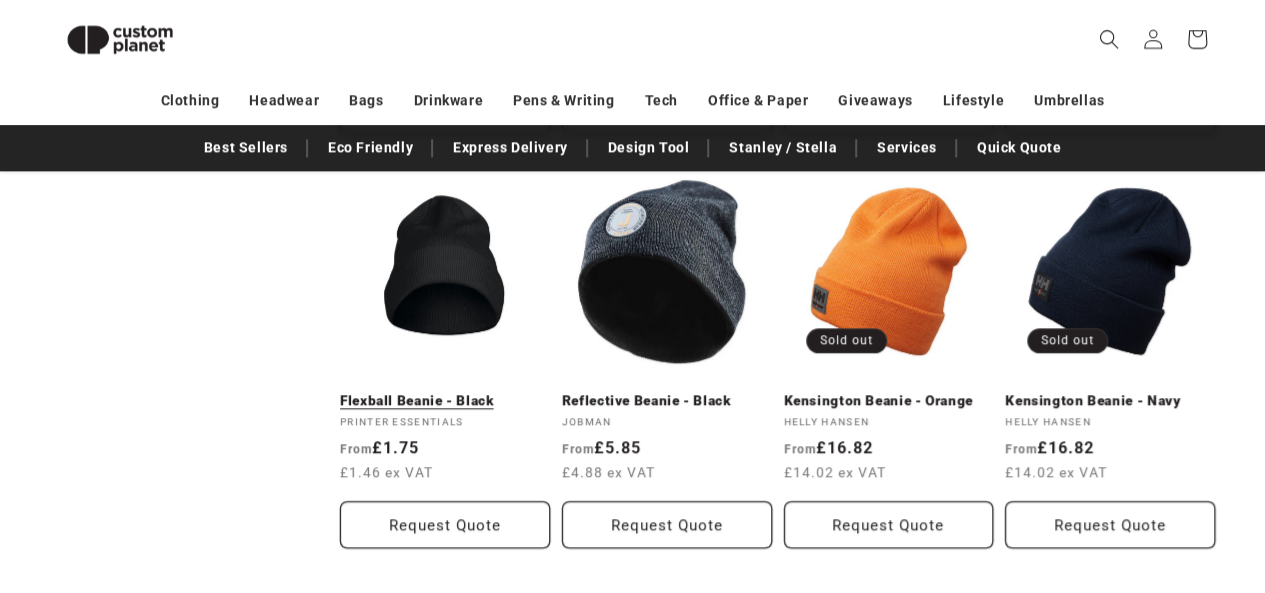 click on "Flexball Beanie - Black" at bounding box center [445, 401] 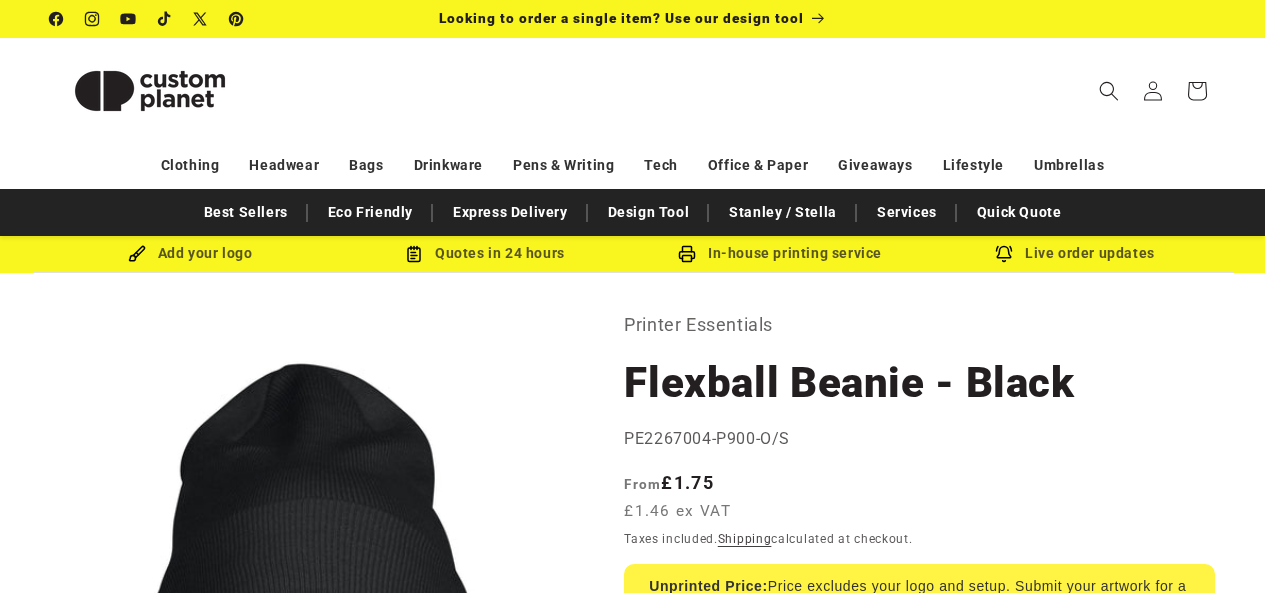 scroll, scrollTop: 0, scrollLeft: 0, axis: both 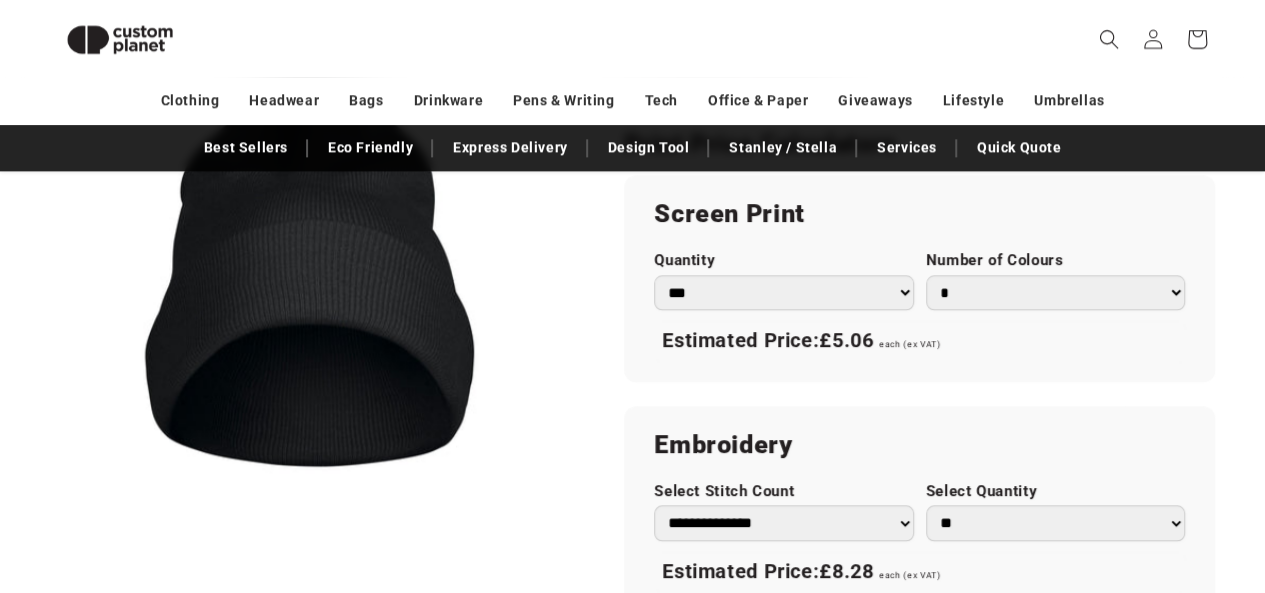 click on "***
***
***
****
****
****
*****
*****" at bounding box center (783, 292) 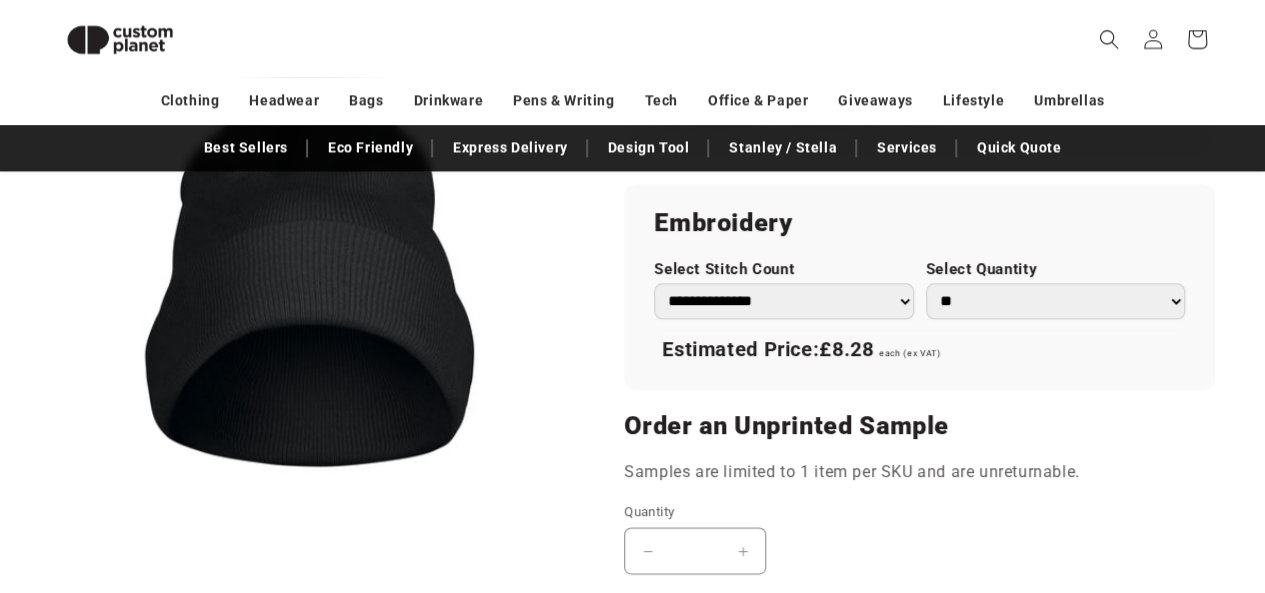 scroll, scrollTop: 1303, scrollLeft: 0, axis: vertical 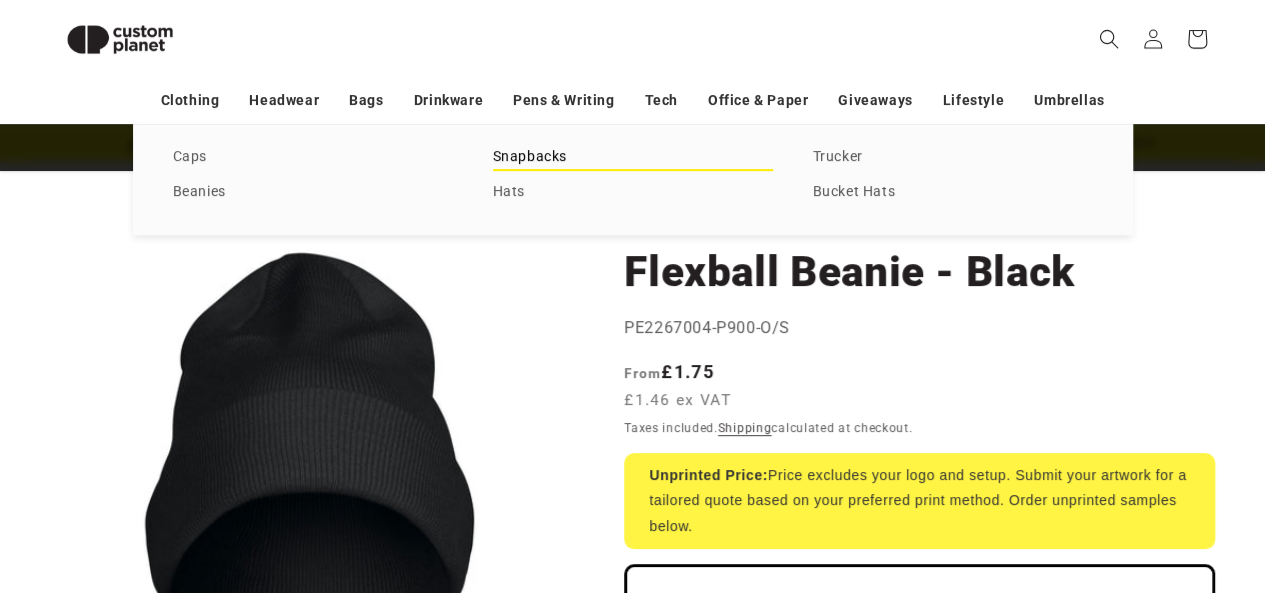click on "Snapbacks" at bounding box center (633, 157) 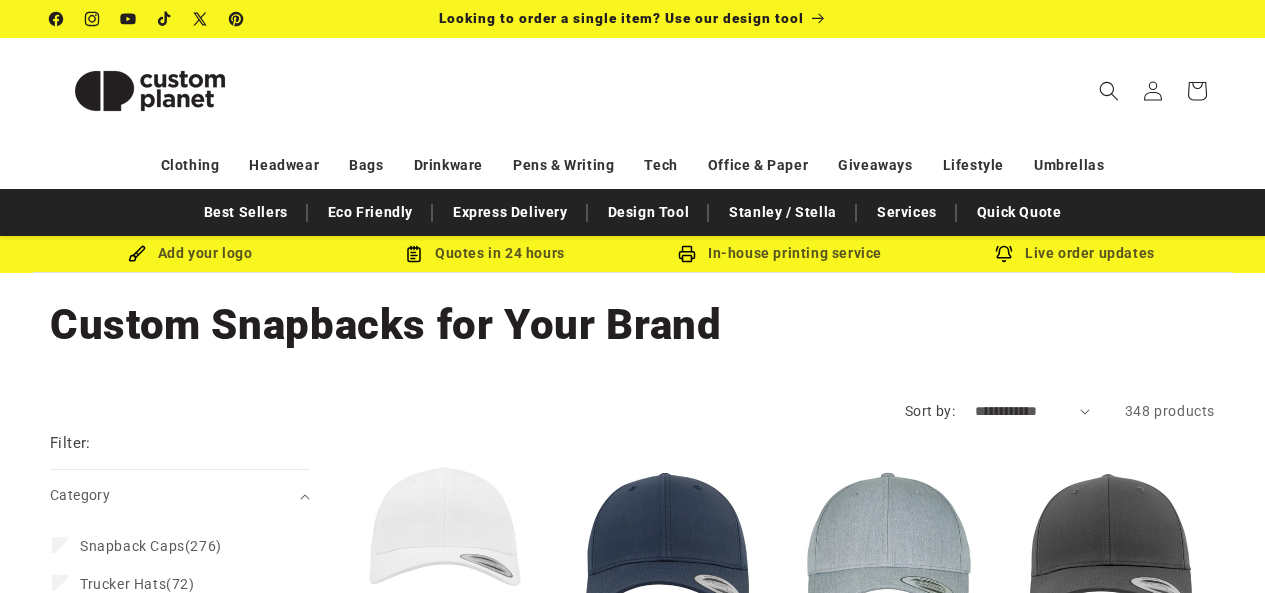 scroll, scrollTop: 0, scrollLeft: 0, axis: both 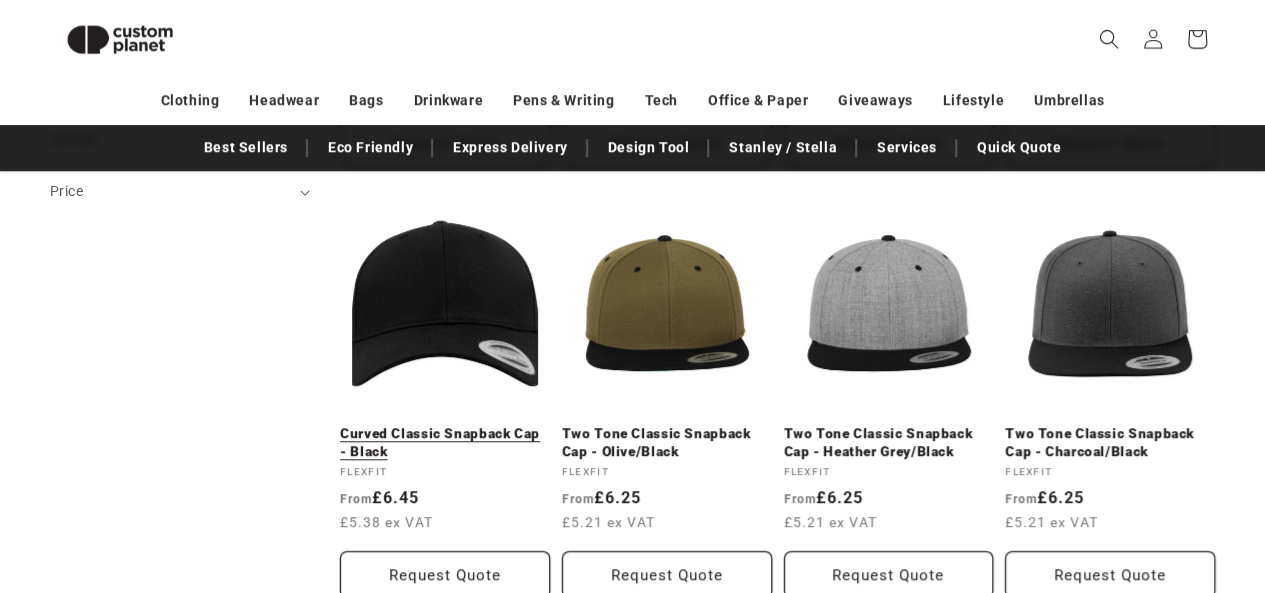 click on "Curved Classic Snapback Cap 		 - Black" at bounding box center (445, 442) 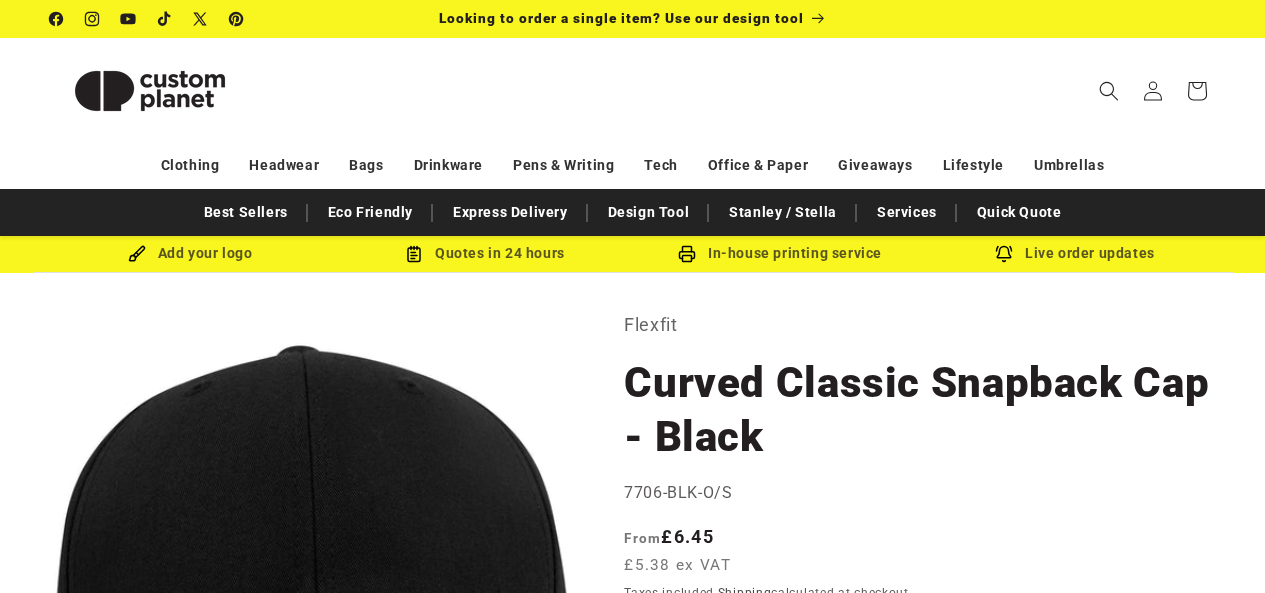 scroll, scrollTop: 0, scrollLeft: 0, axis: both 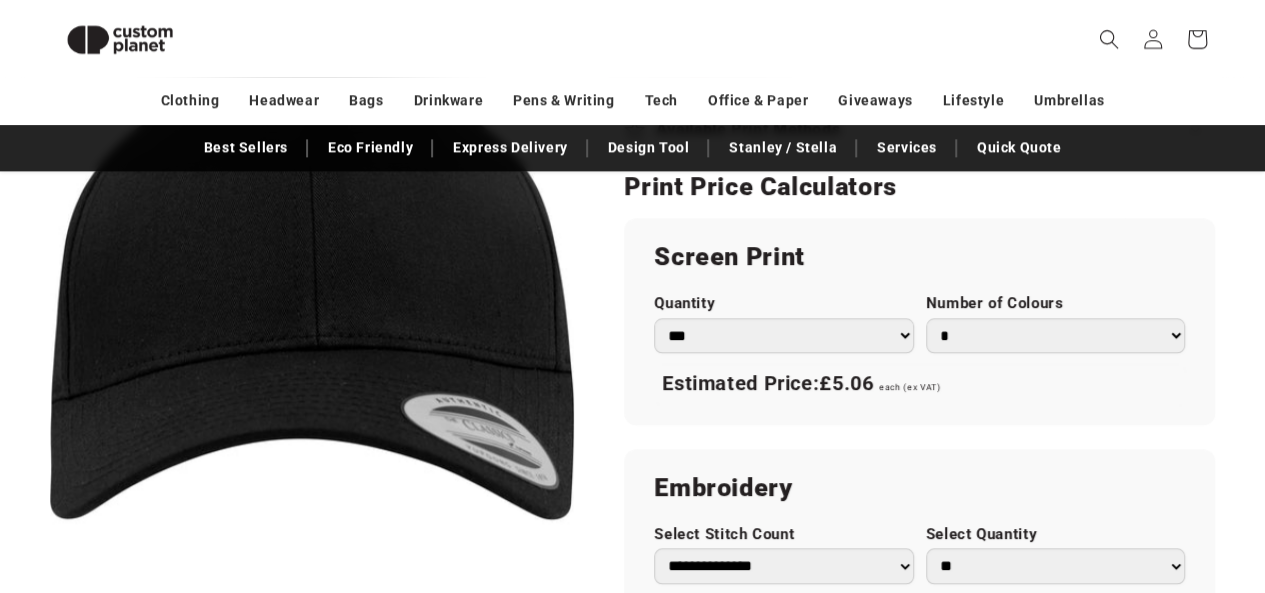 click on "***
***
***
****
****
****
*****
*****" at bounding box center [783, 335] 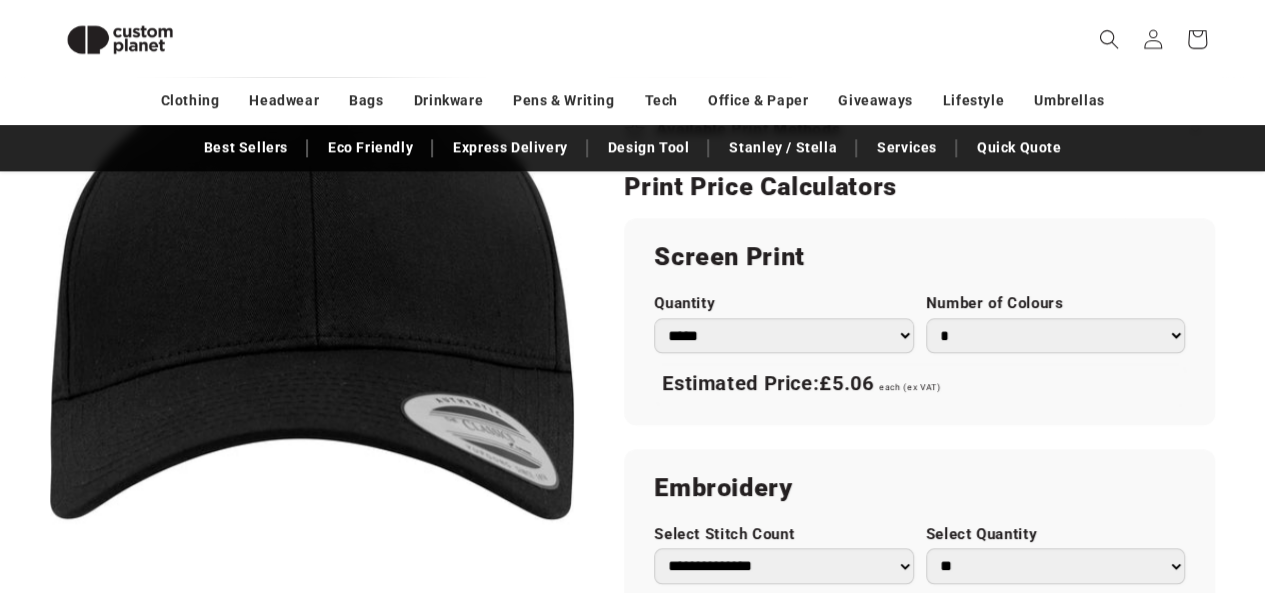 click on "***
***
***
****
****
****
*****
*****" at bounding box center [783, 335] 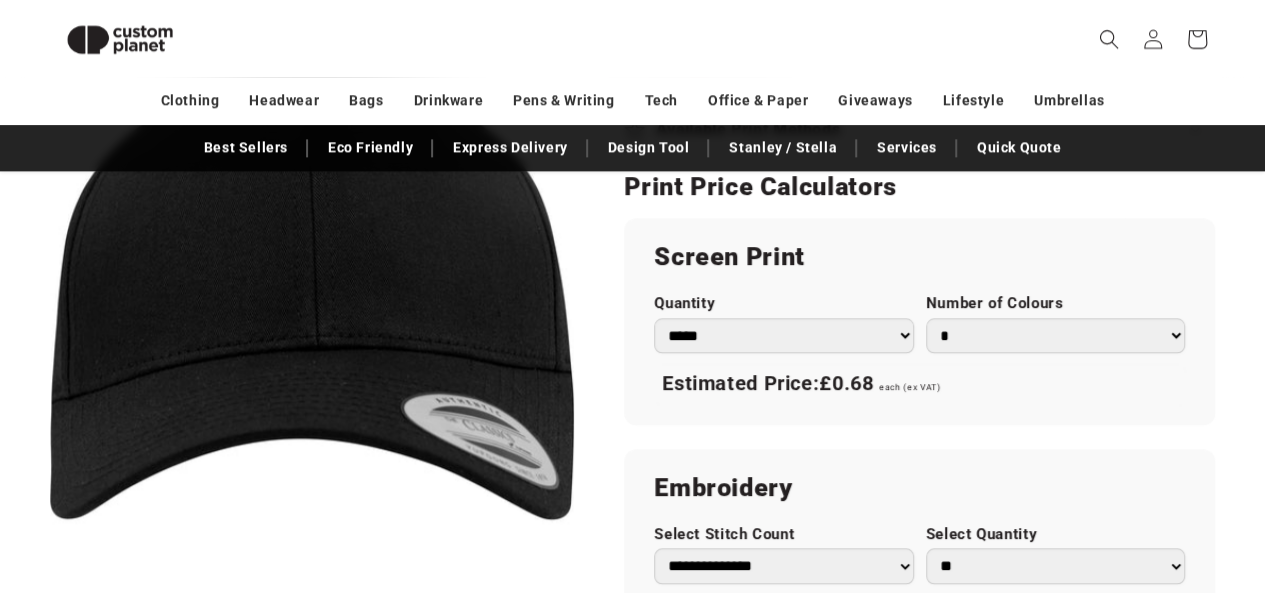 click on "***
***
***
****
****
****
*****
*****" at bounding box center [783, 335] 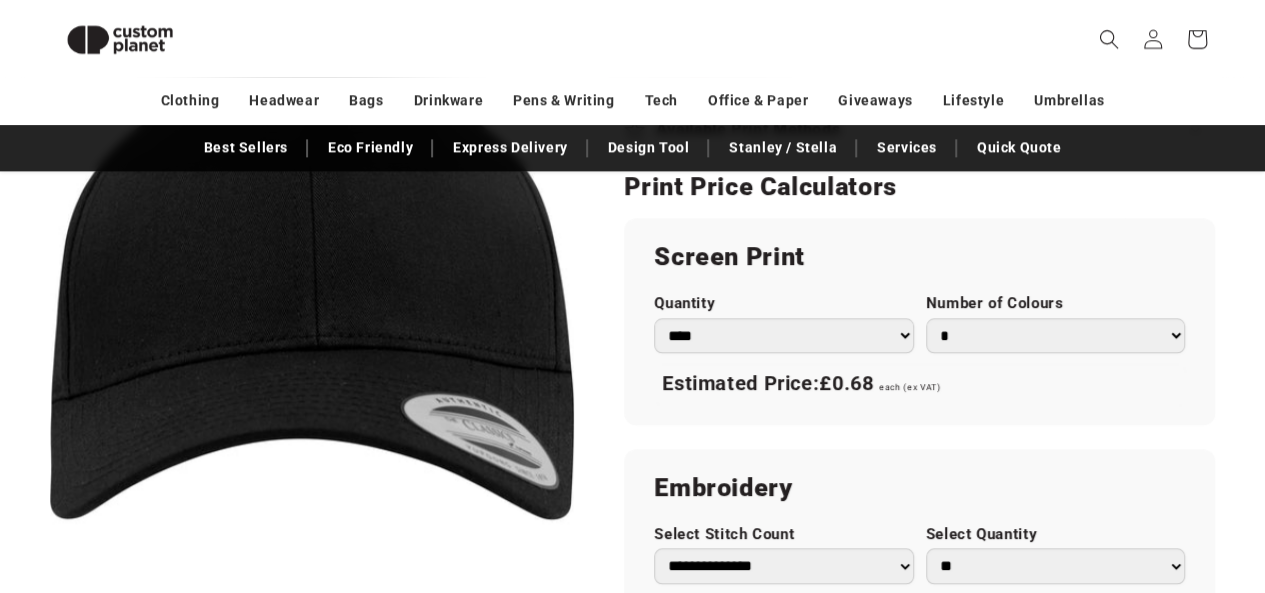 click on "***
***
***
****
****
****
*****
*****" at bounding box center [783, 335] 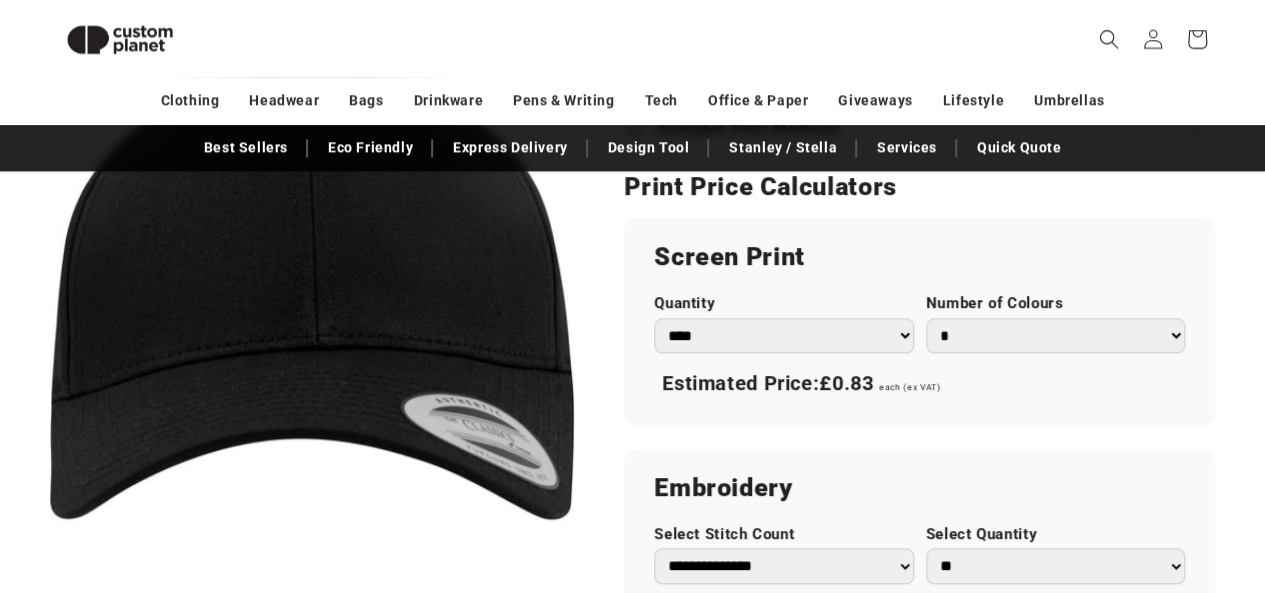 click on "***
***
***
****
****
****
*****
*****" at bounding box center [783, 335] 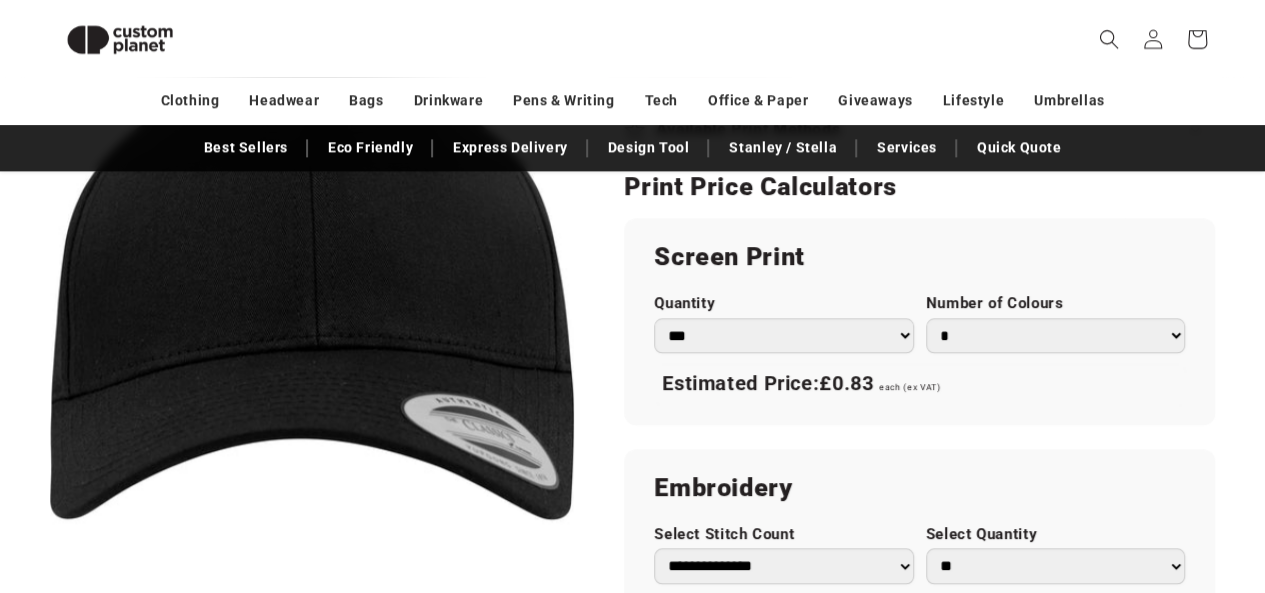 click on "***
***
***
****
****
****
*****
*****" at bounding box center [783, 335] 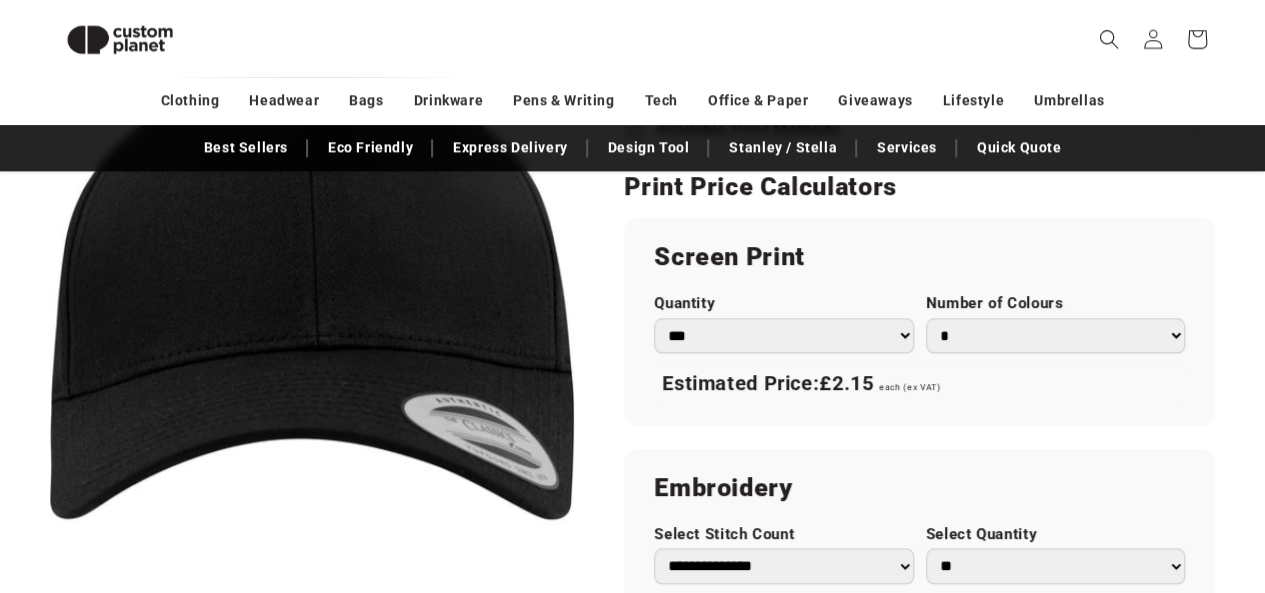 click on "***
***
***
****
****
****
*****
*****" at bounding box center [783, 335] 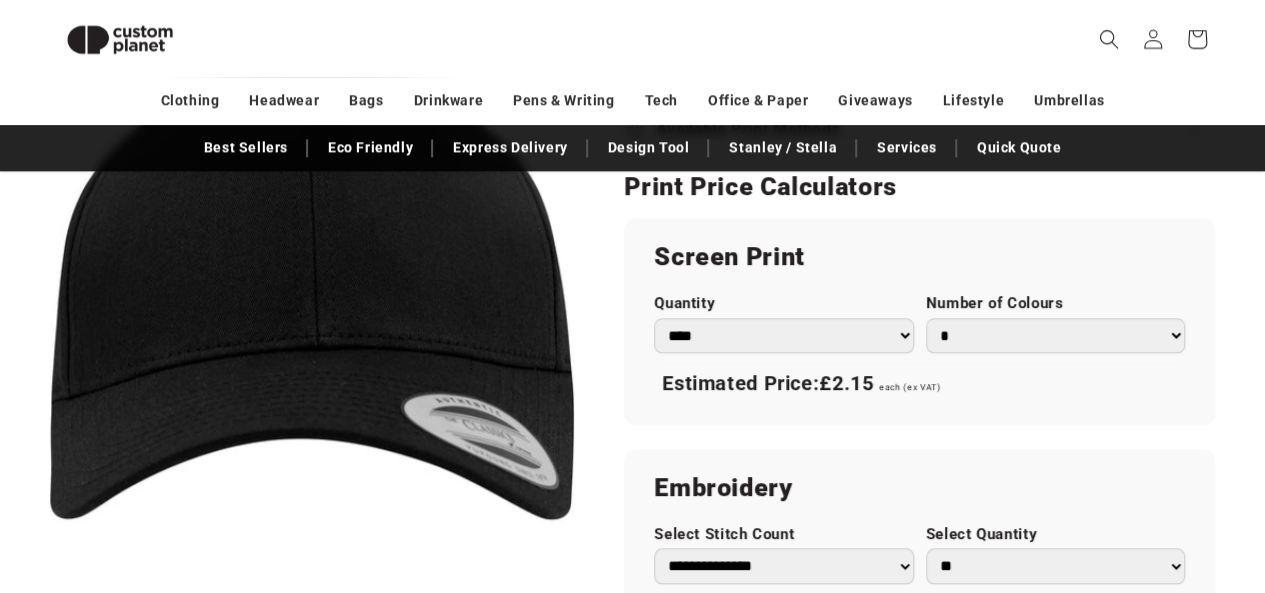 click on "***
***
***
****
****
****
*****
*****" at bounding box center [783, 335] 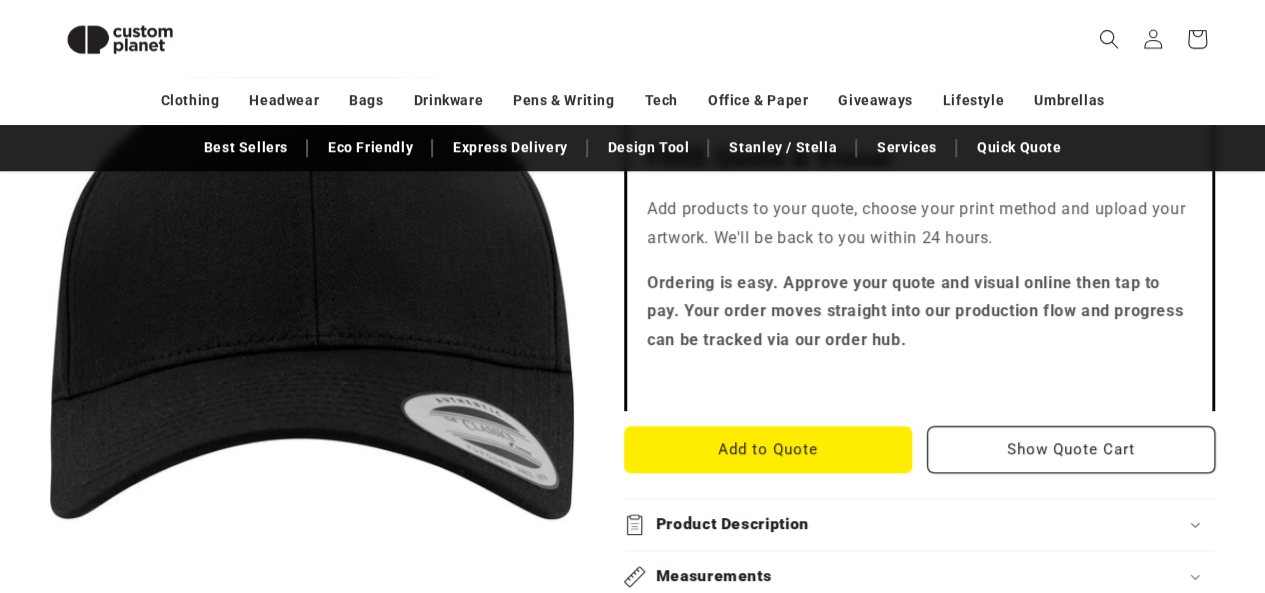 scroll, scrollTop: 596, scrollLeft: 0, axis: vertical 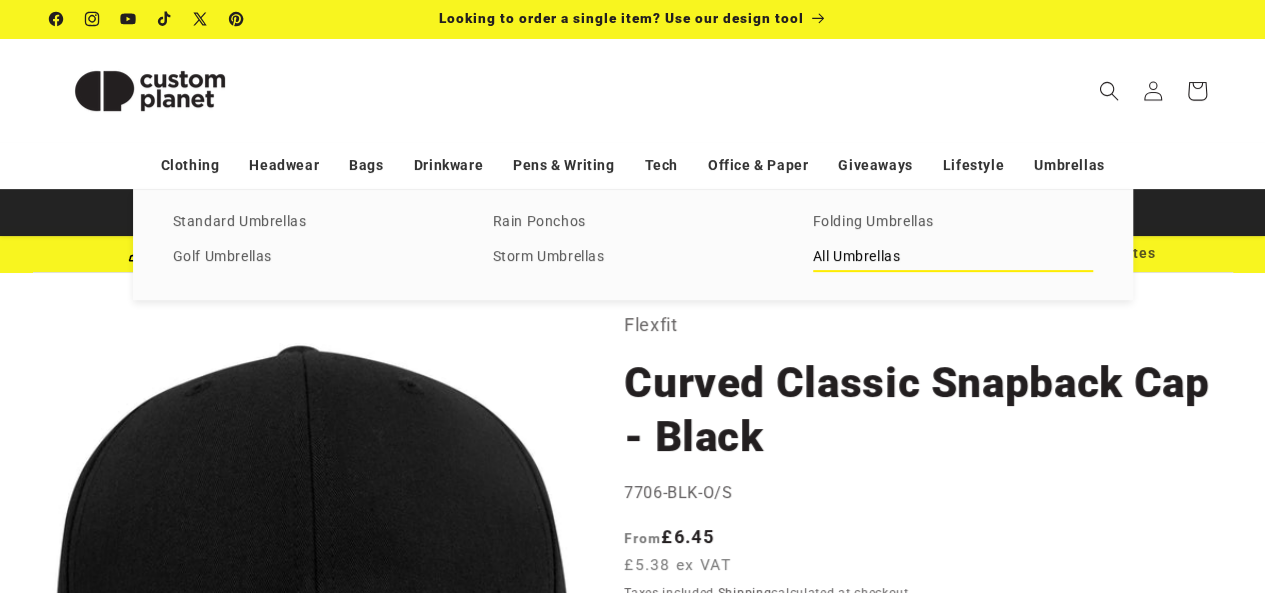 click on "All Umbrellas" at bounding box center (953, 257) 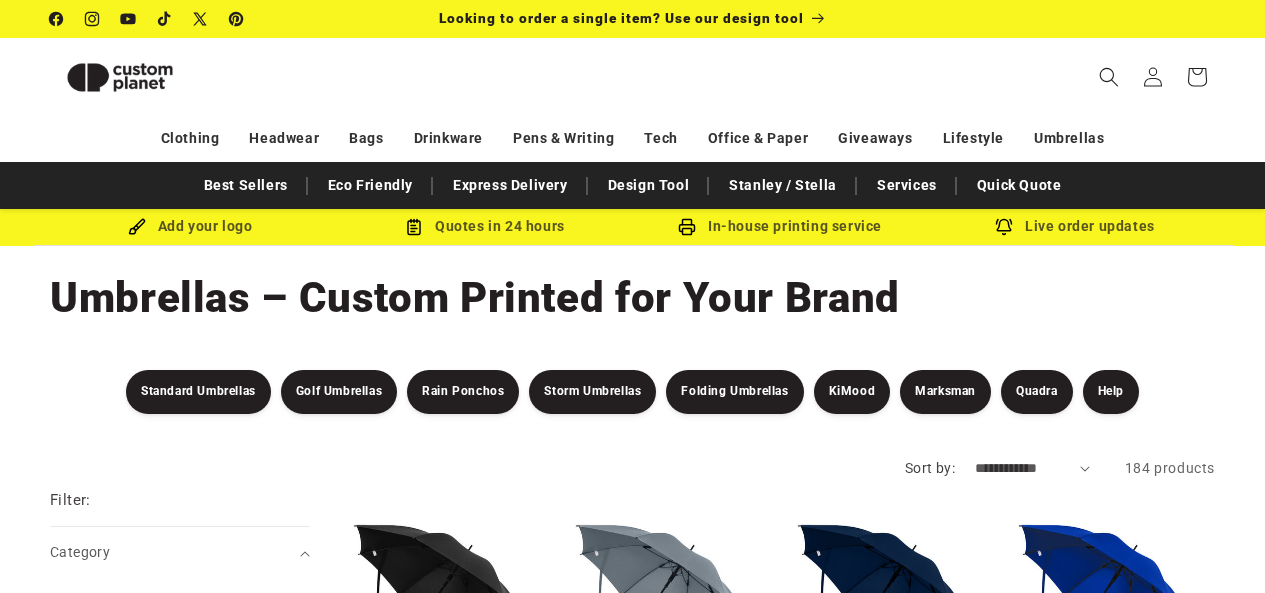 scroll, scrollTop: 642, scrollLeft: 0, axis: vertical 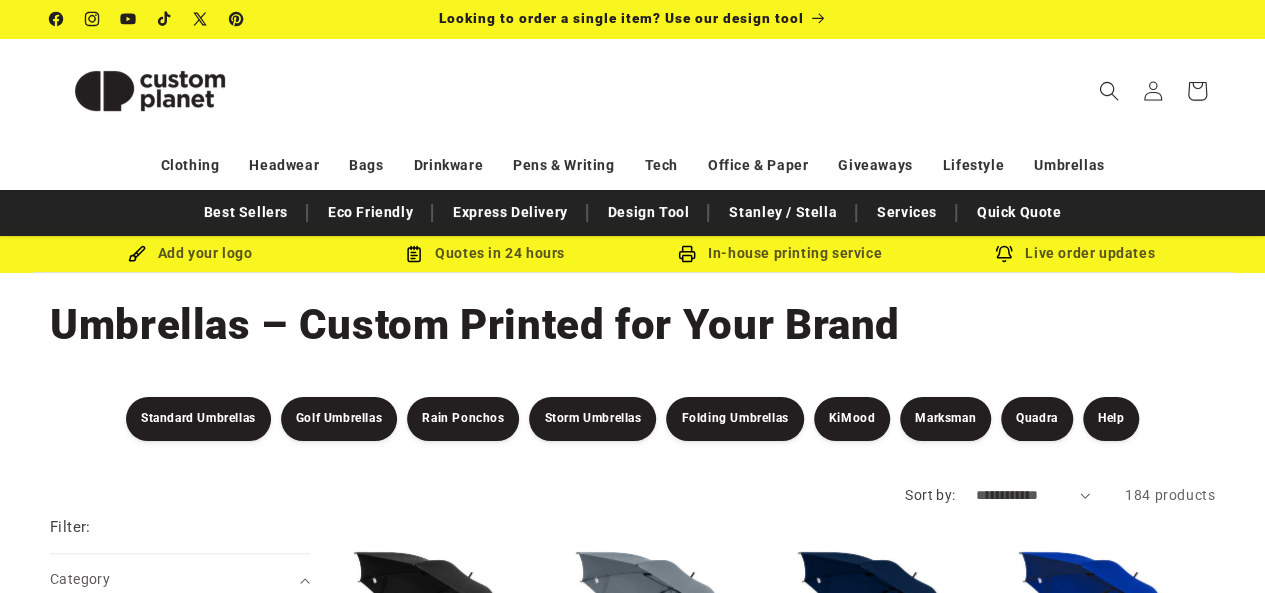 click on "Skip to content
Facebook
Instagram
YouTube
TikTok
X (Twitter)
Pinterest
Looking to order a single item? Use our design tool
Search
My Account / Order Progress
Cart" at bounding box center (632, 296) 